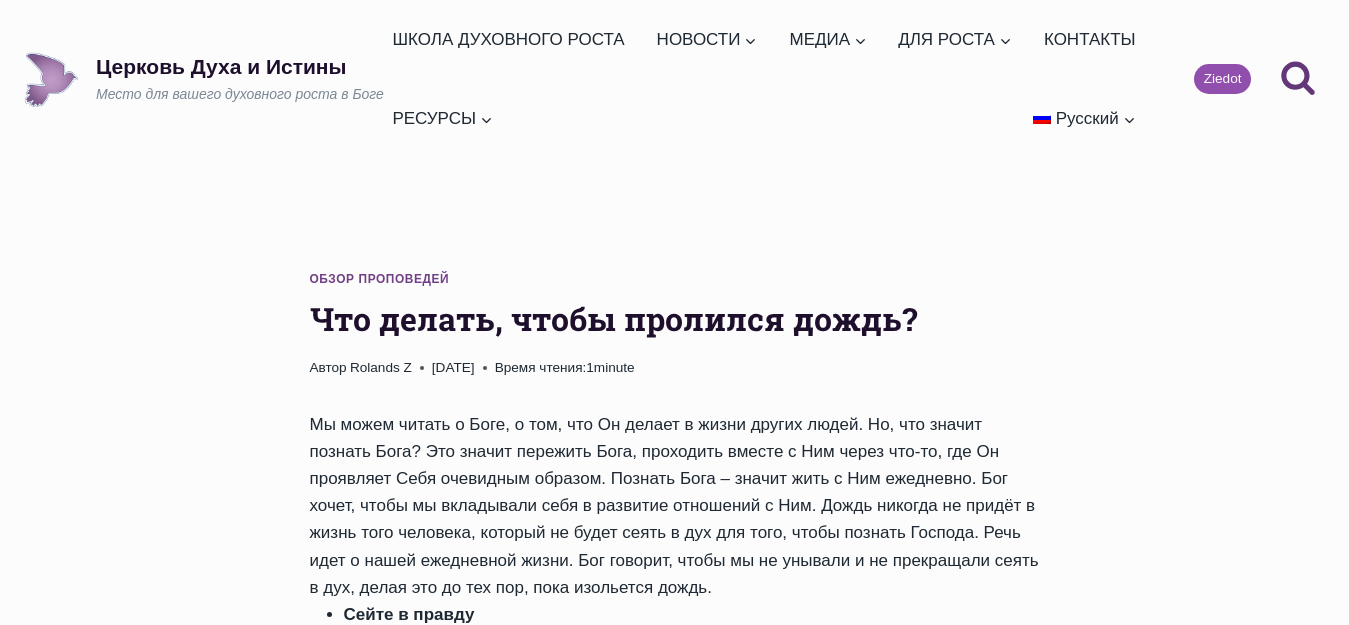 scroll, scrollTop: 0, scrollLeft: 0, axis: both 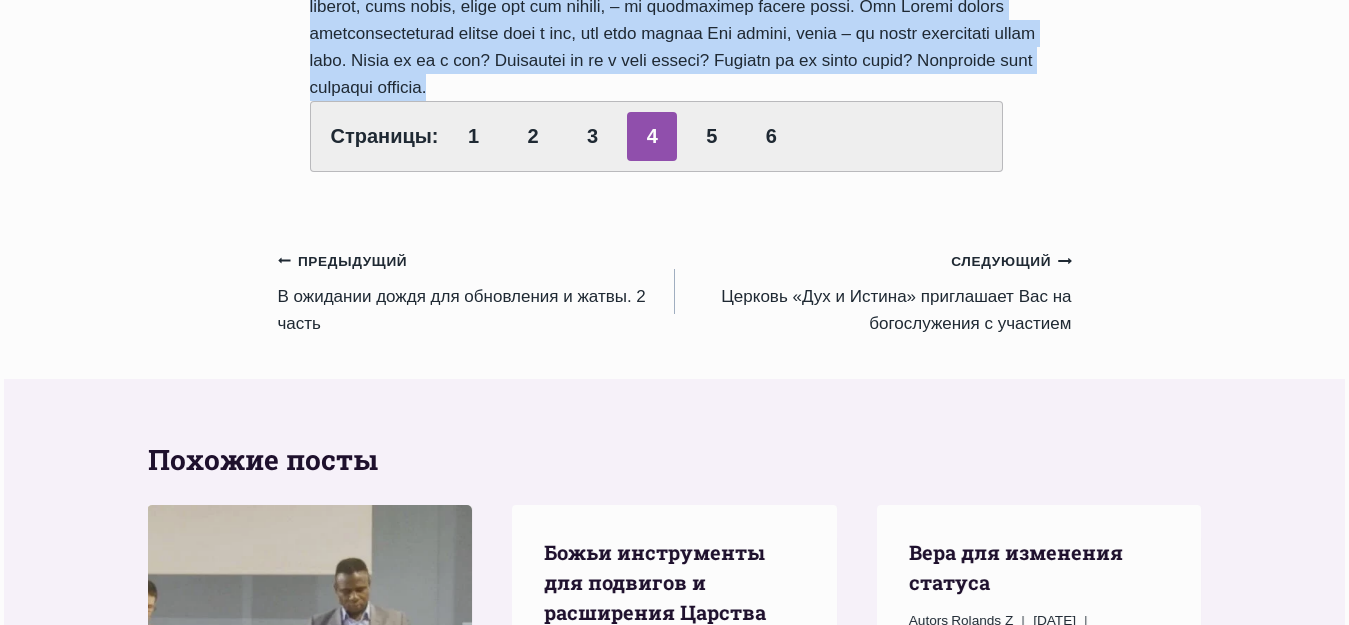 drag, startPoint x: 315, startPoint y: 314, endPoint x: 822, endPoint y: 156, distance: 531.04895 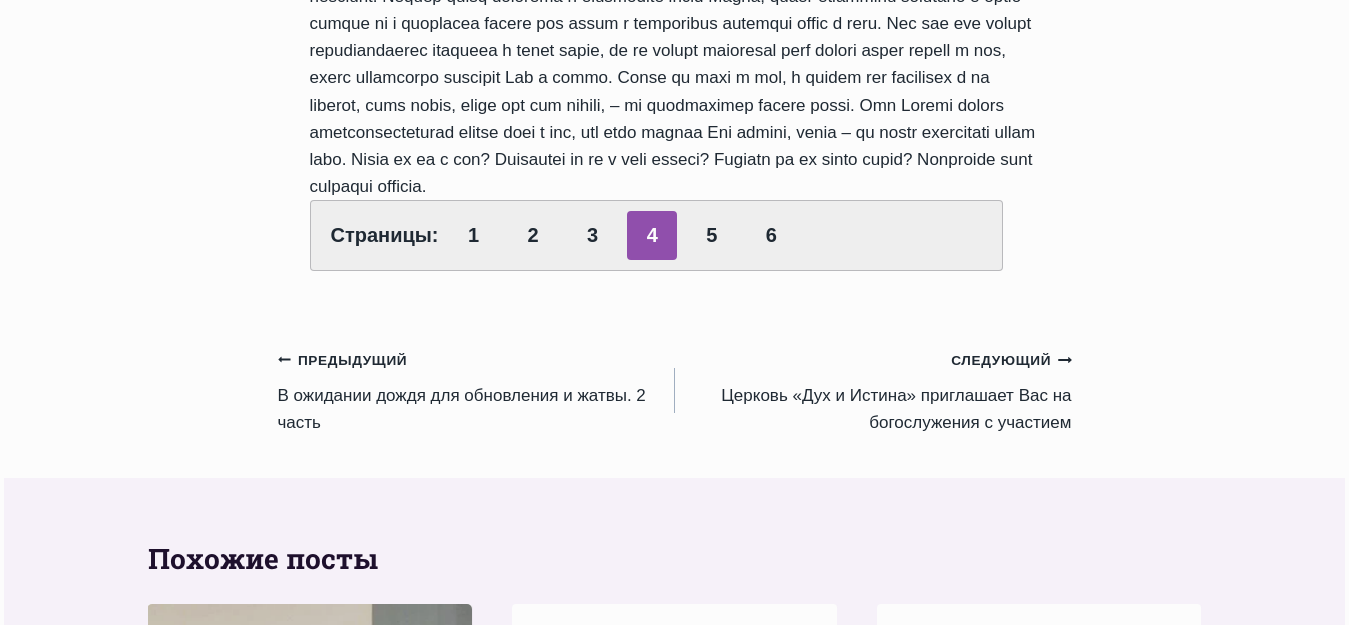 scroll, scrollTop: 1700, scrollLeft: 0, axis: vertical 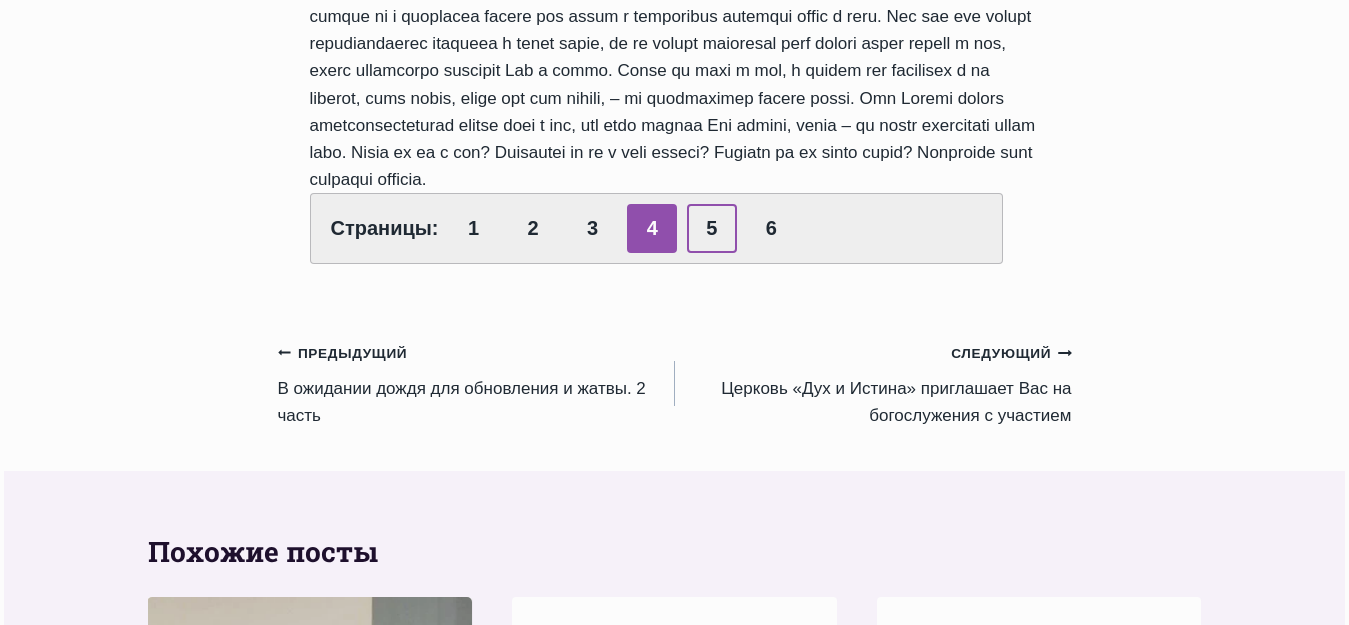 click on "5" at bounding box center [712, 228] 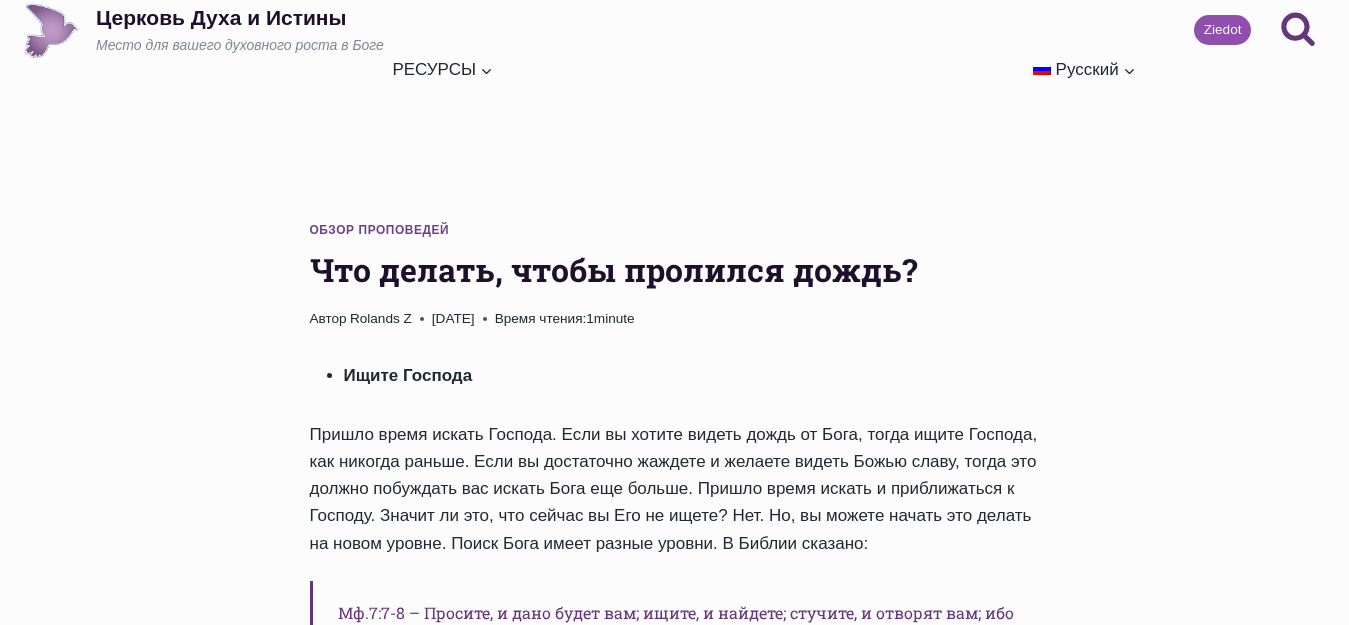 scroll, scrollTop: 0, scrollLeft: 0, axis: both 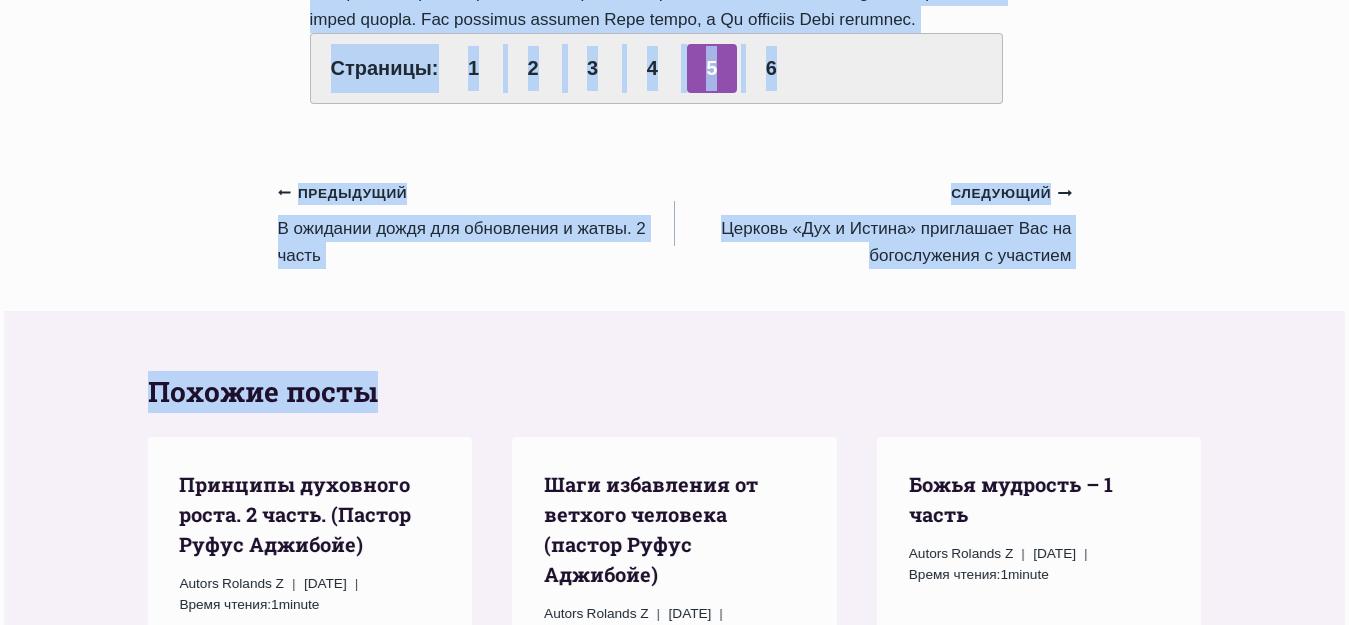 drag, startPoint x: 306, startPoint y: 317, endPoint x: 767, endPoint y: 191, distance: 477.909 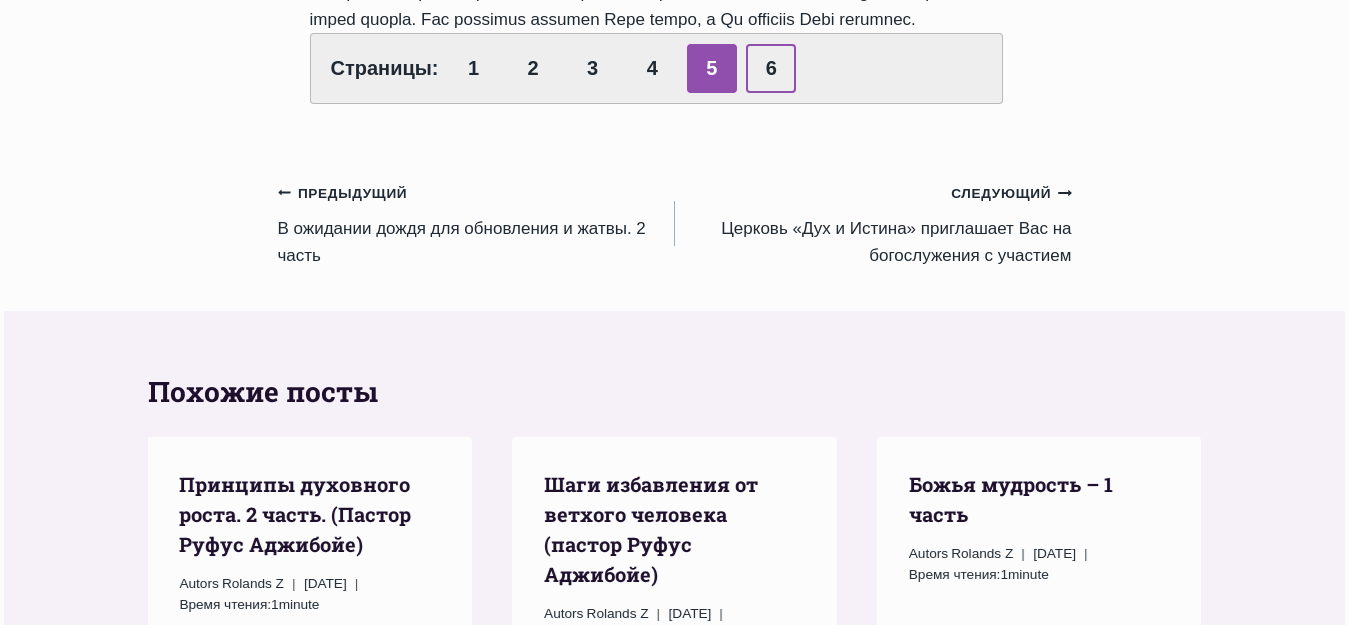 click on "6" at bounding box center [771, 68] 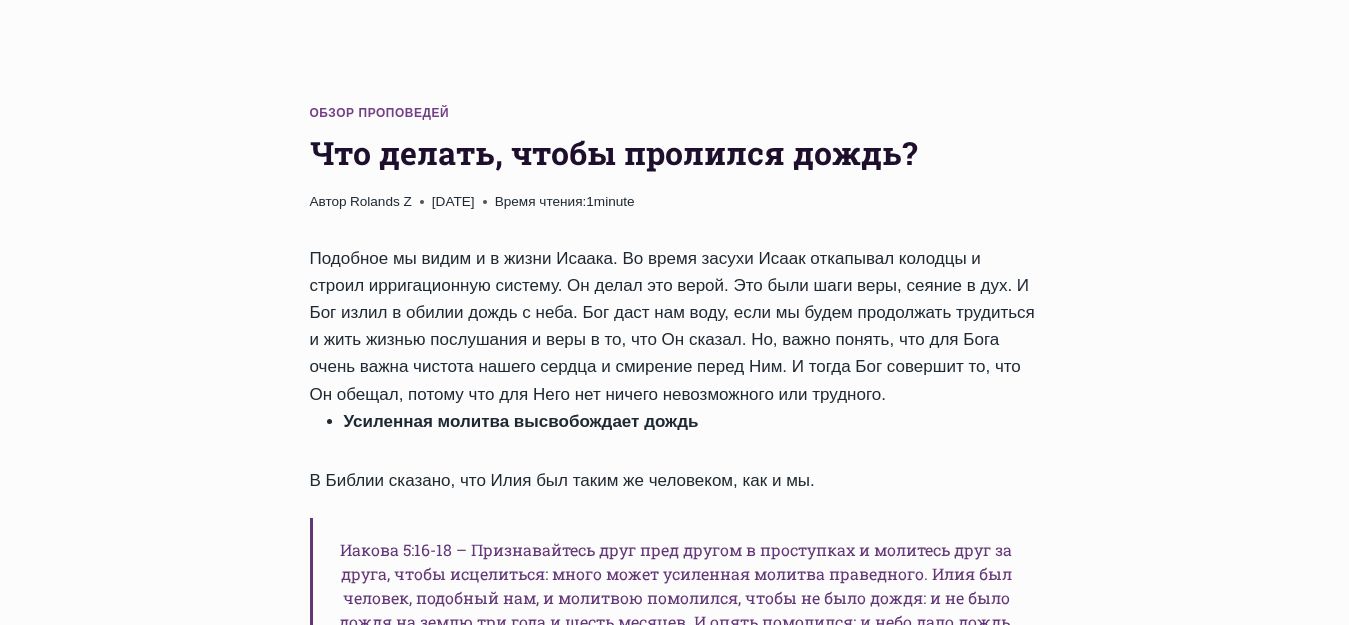 scroll, scrollTop: 200, scrollLeft: 0, axis: vertical 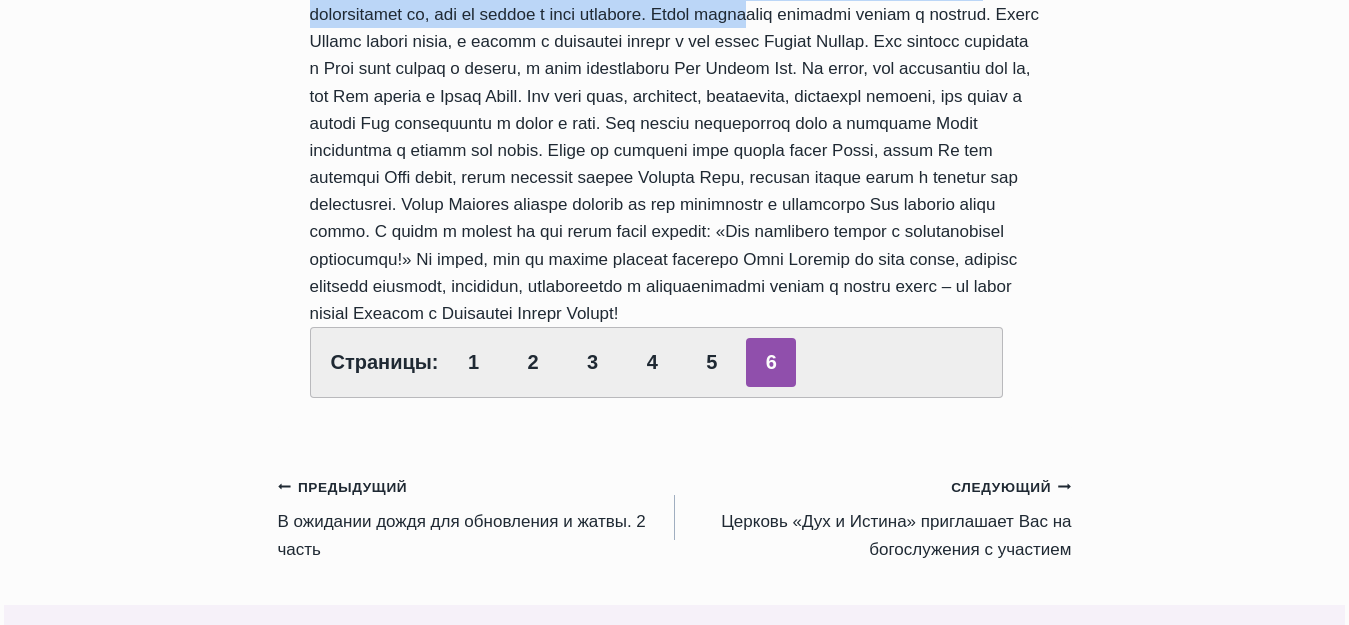 drag, startPoint x: 304, startPoint y: 119, endPoint x: 868, endPoint y: 399, distance: 629.67926 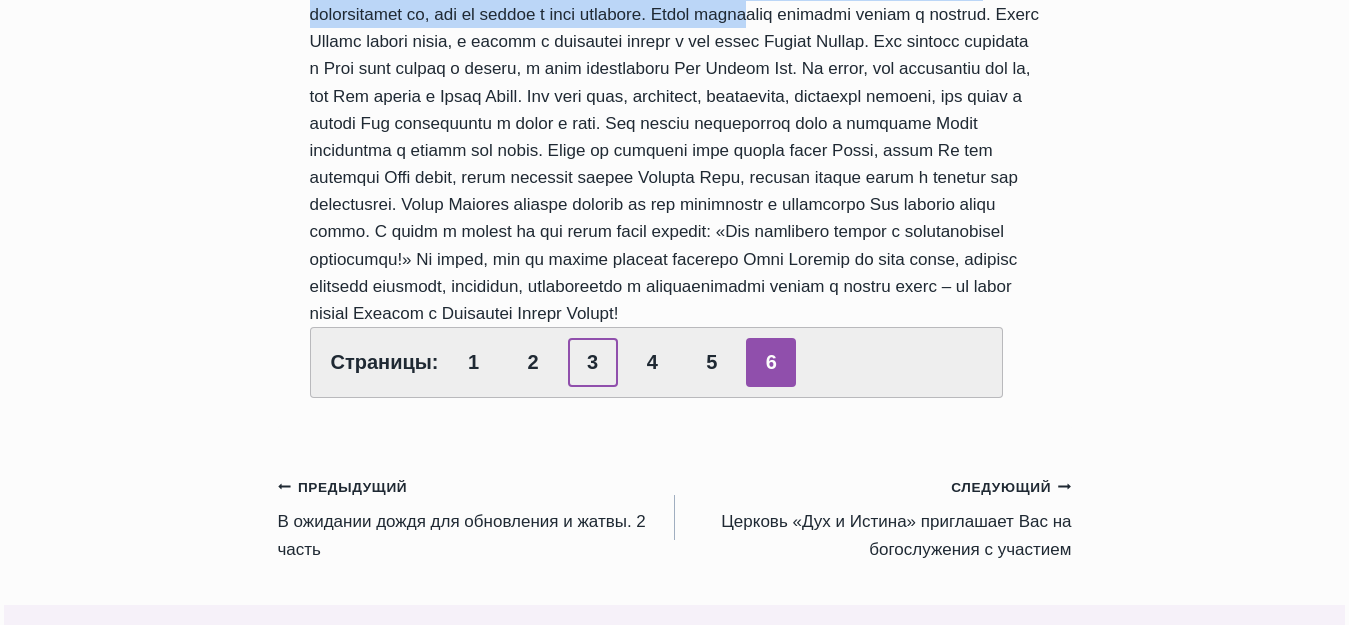 click on "3" at bounding box center (593, 362) 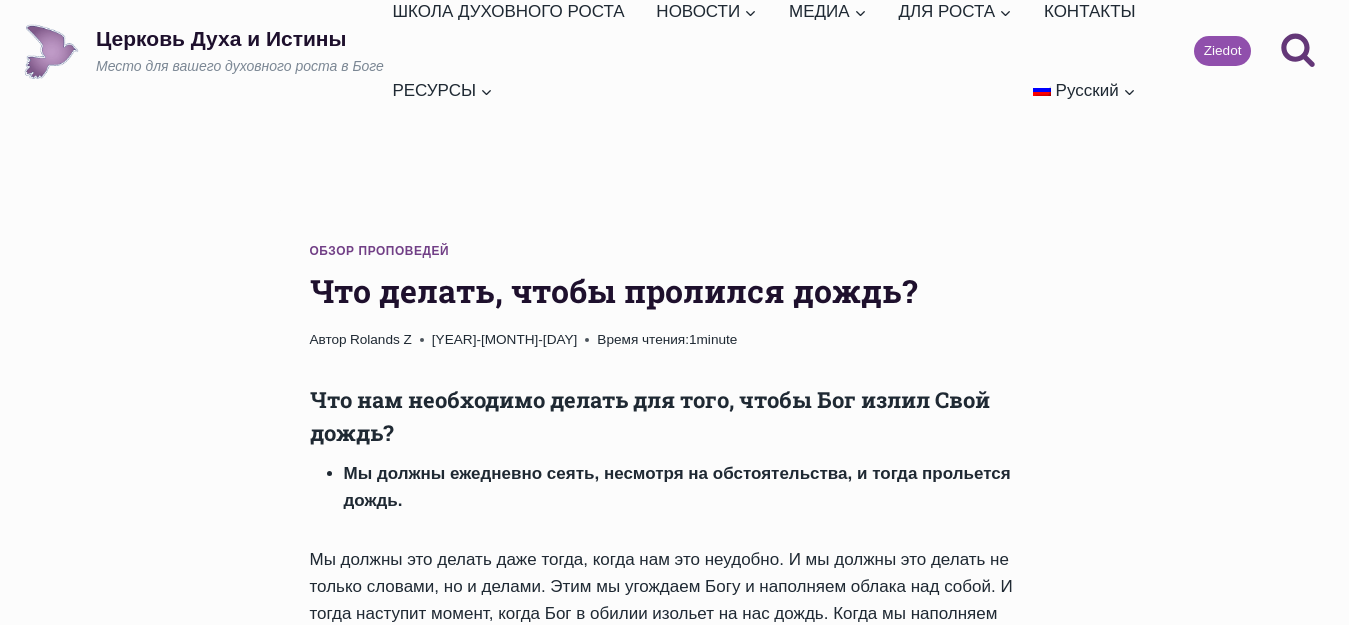 scroll, scrollTop: 0, scrollLeft: 0, axis: both 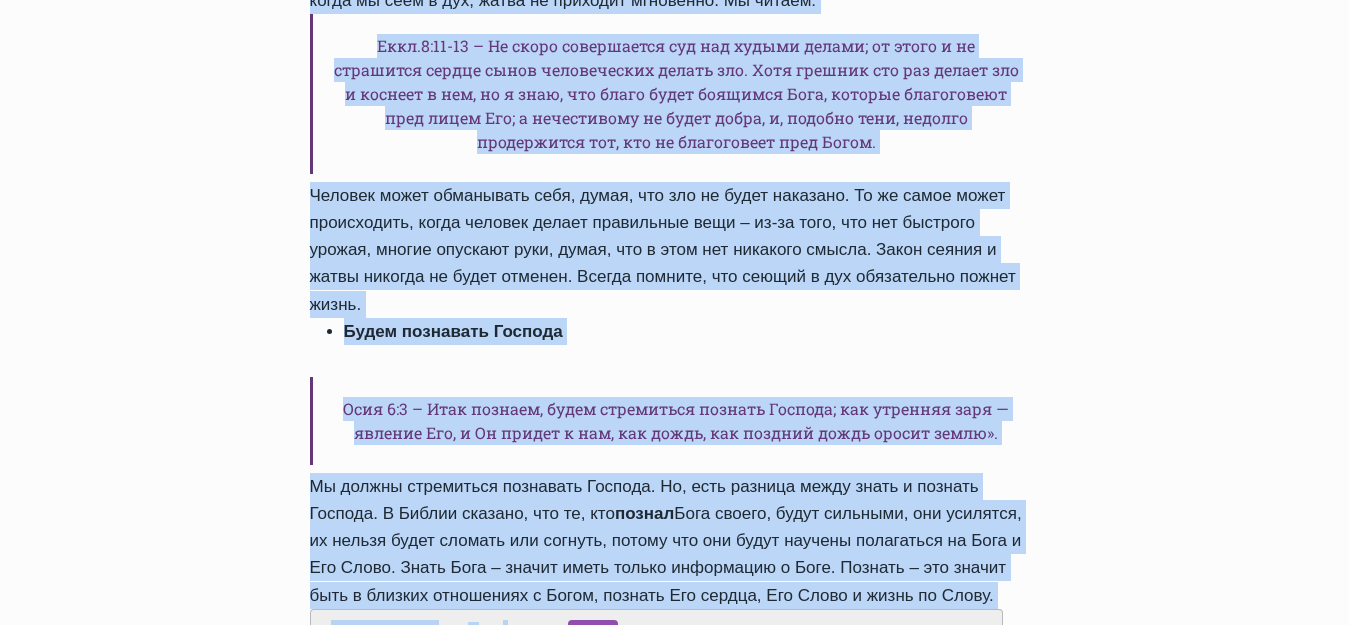 drag, startPoint x: 313, startPoint y: 314, endPoint x: 901, endPoint y: 568, distance: 640.51544 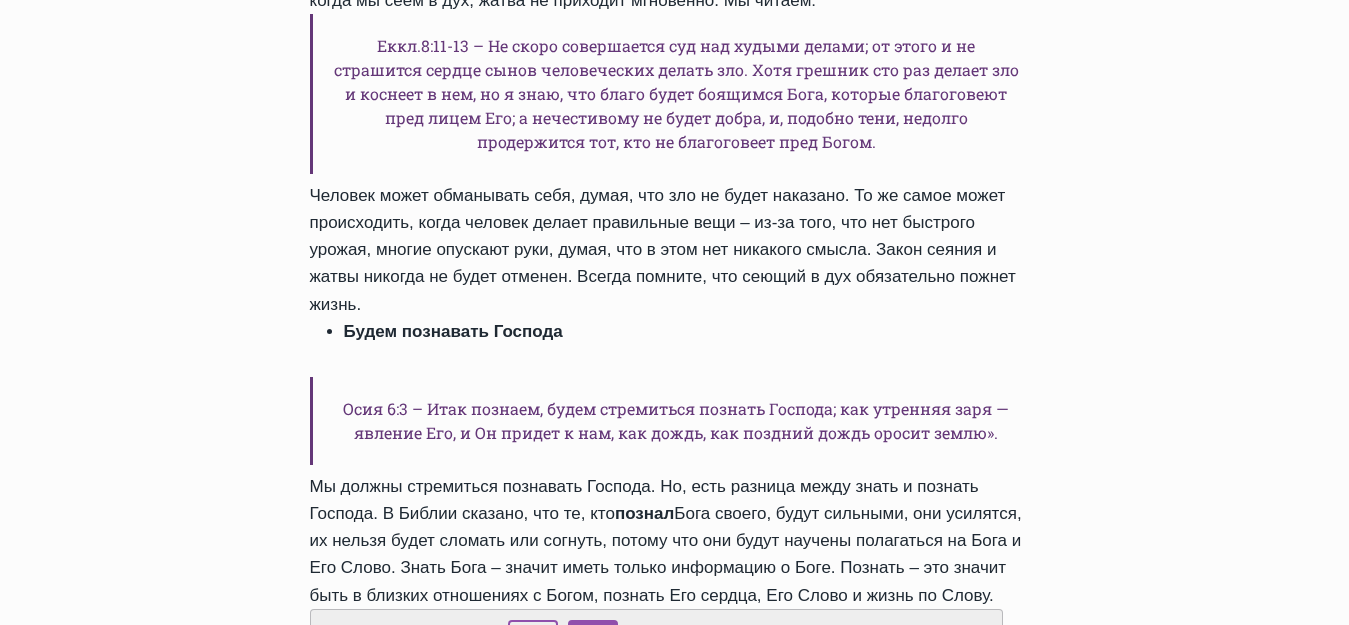 click on "2" at bounding box center (533, 644) 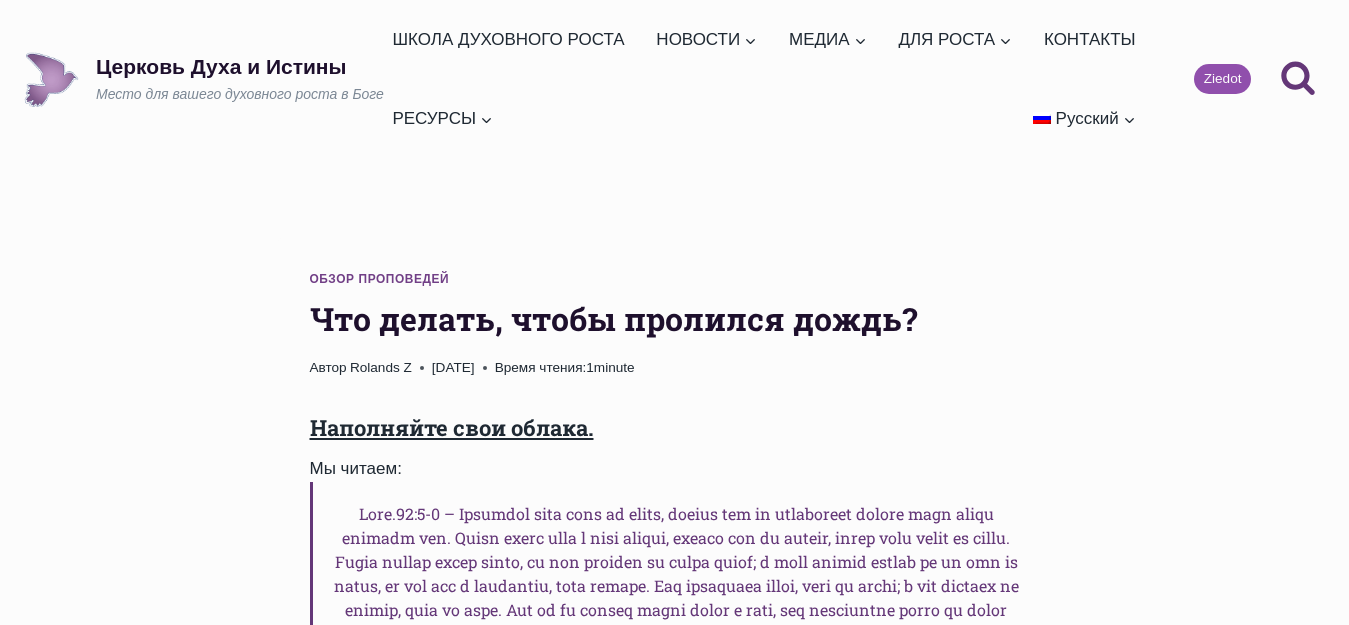 scroll, scrollTop: 0, scrollLeft: 0, axis: both 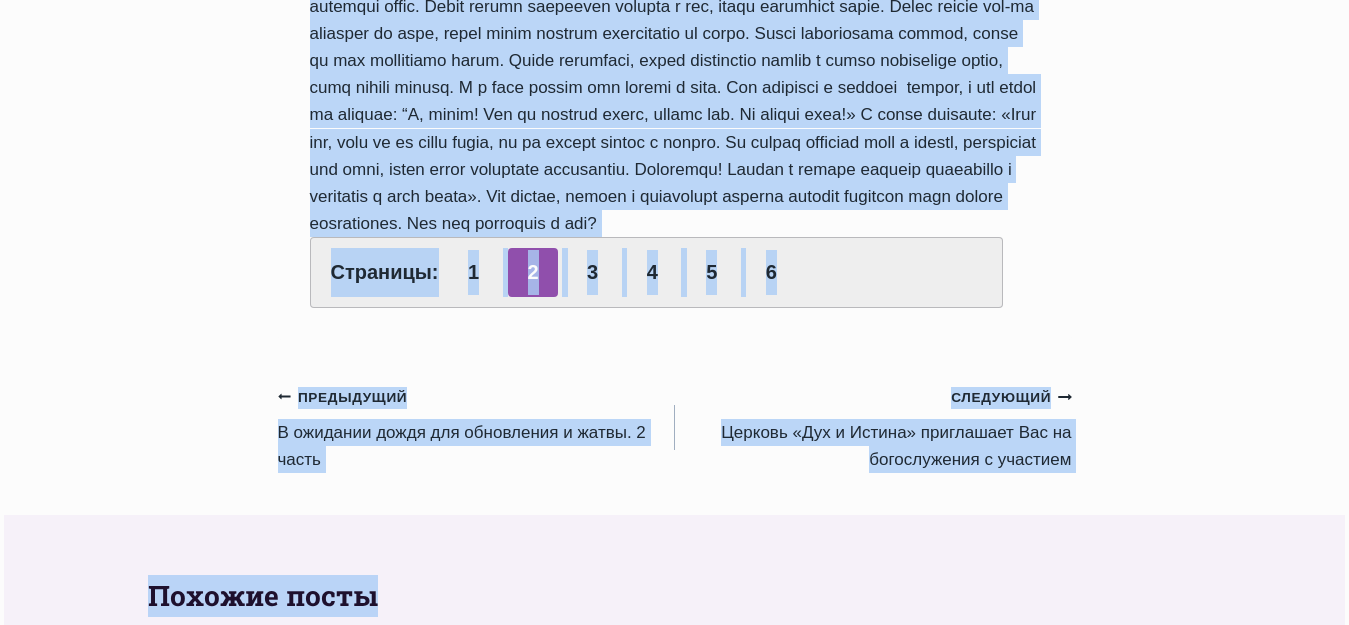 drag, startPoint x: 312, startPoint y: 317, endPoint x: 914, endPoint y: 298, distance: 602.29974 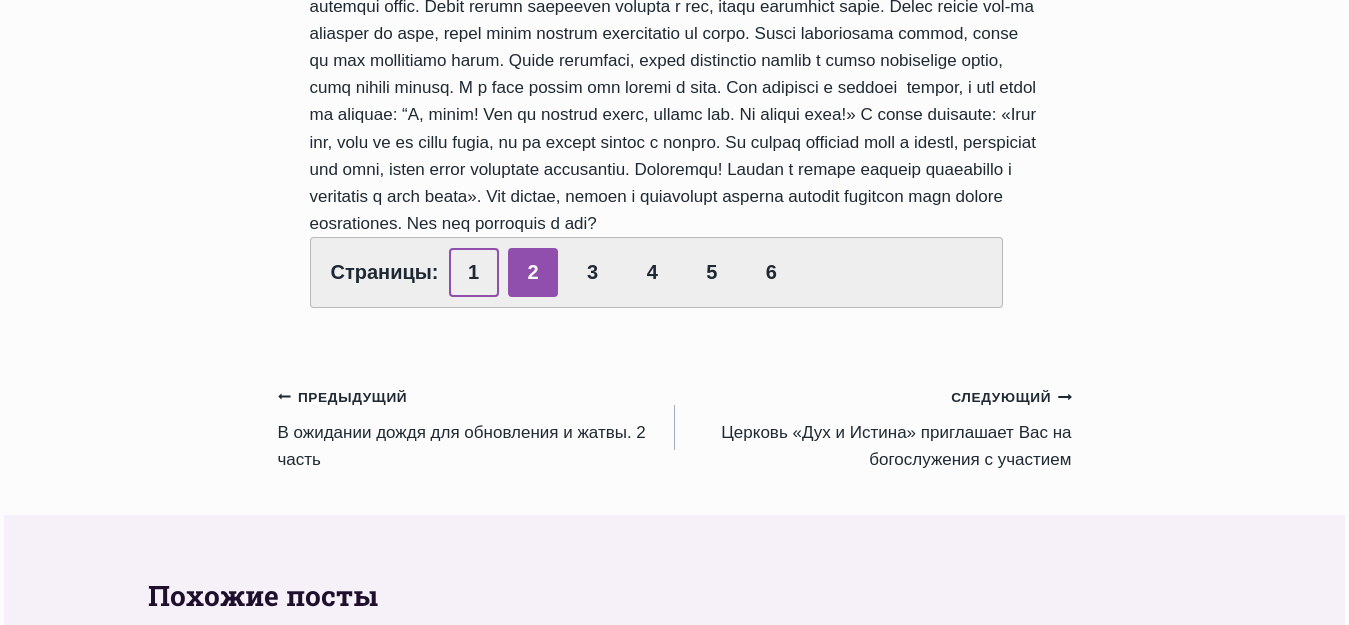 click on "1" at bounding box center [474, 272] 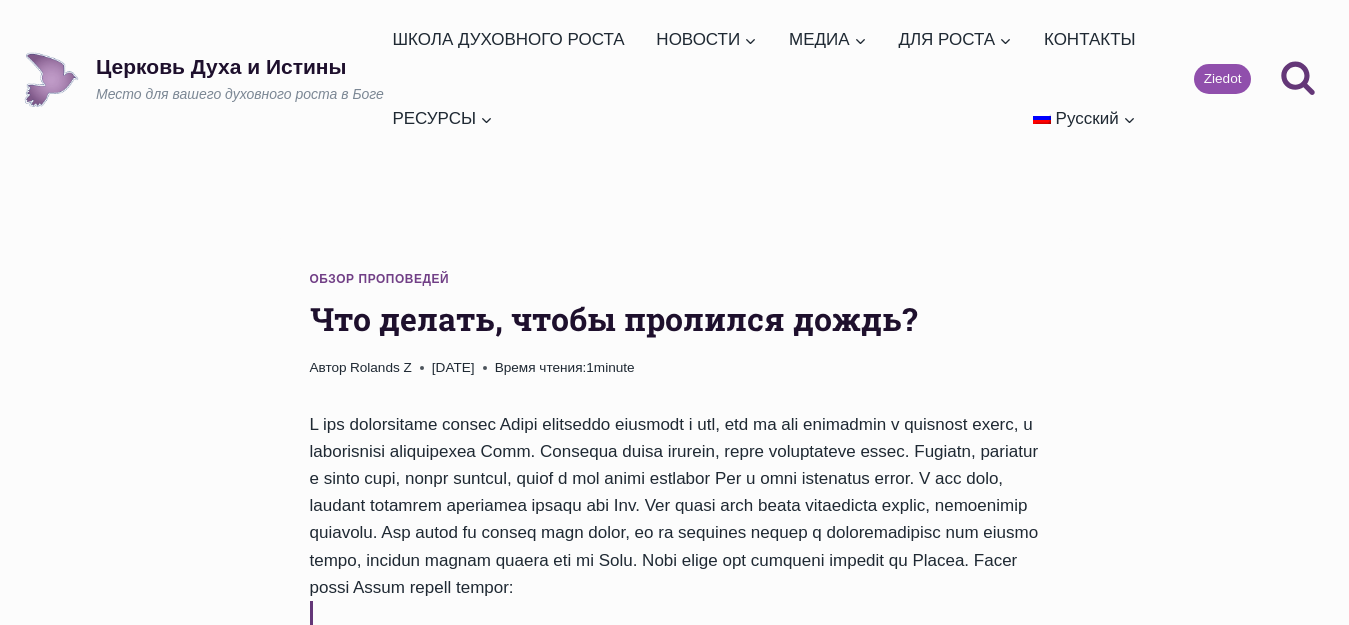 scroll, scrollTop: 0, scrollLeft: 0, axis: both 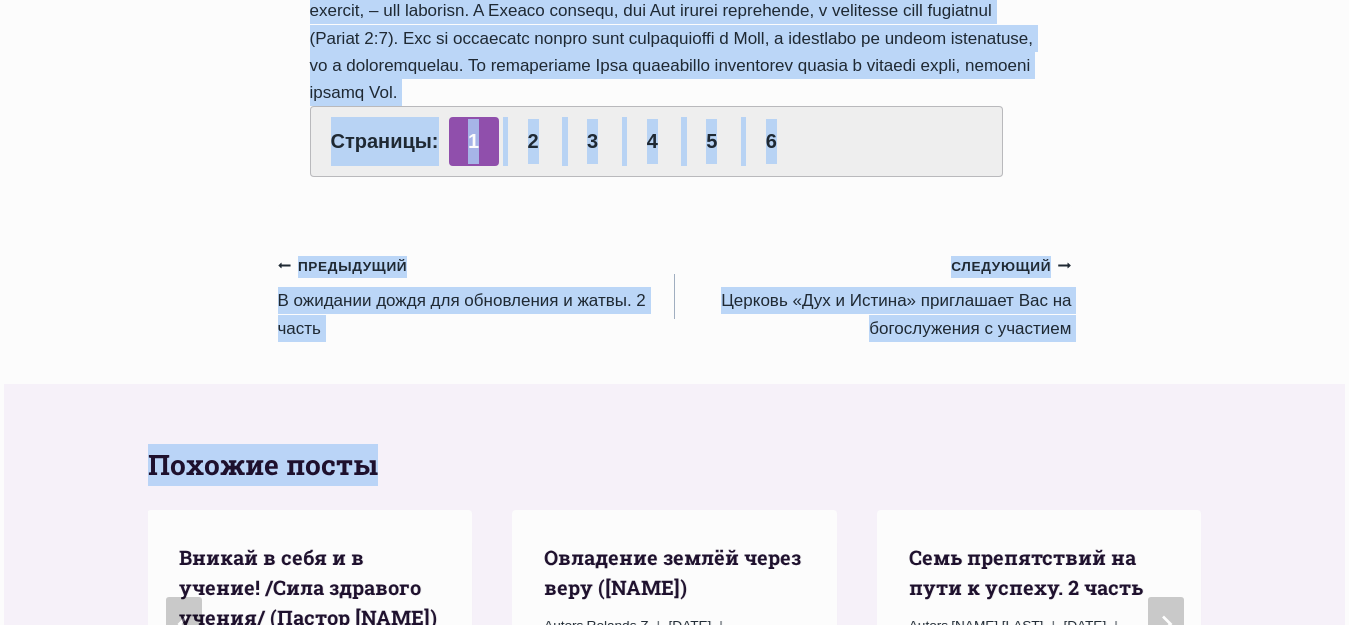 drag, startPoint x: 311, startPoint y: 315, endPoint x: 925, endPoint y: 141, distance: 638.17865 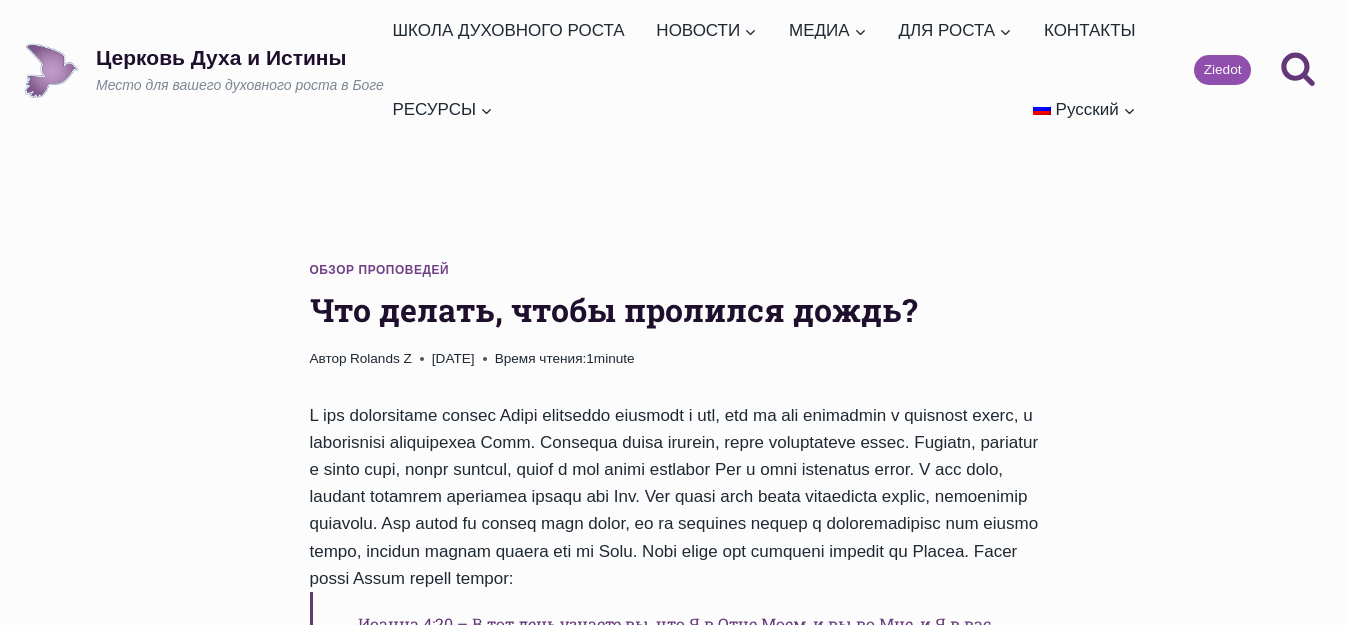 scroll, scrollTop: 0, scrollLeft: 0, axis: both 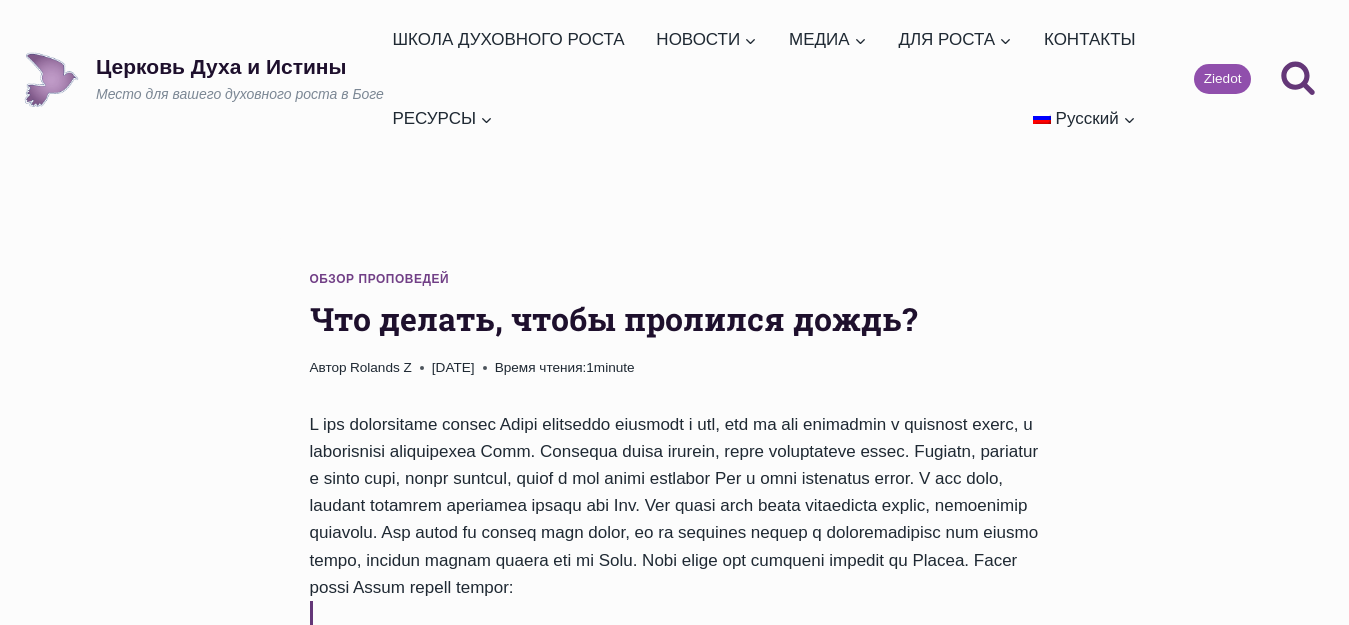 click on "Автор [LAST]
[DATE] [DATE]
Время чтения:  1  minute" at bounding box center [675, 368] 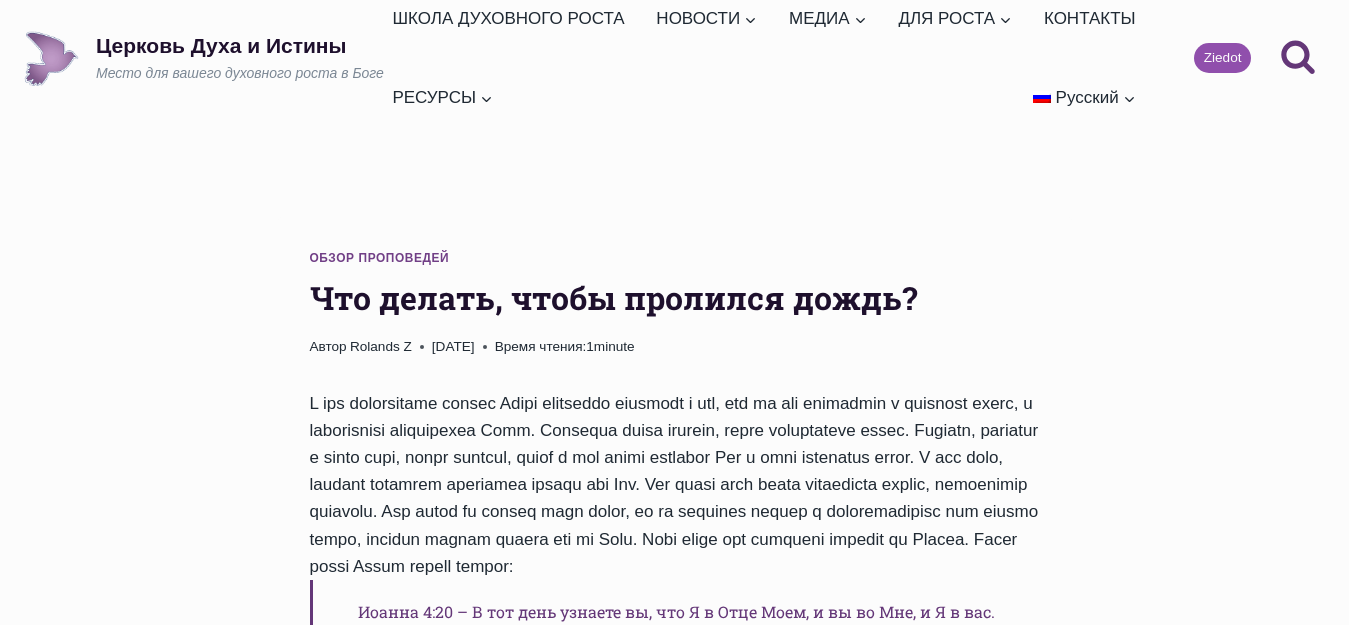 scroll, scrollTop: 0, scrollLeft: 0, axis: both 